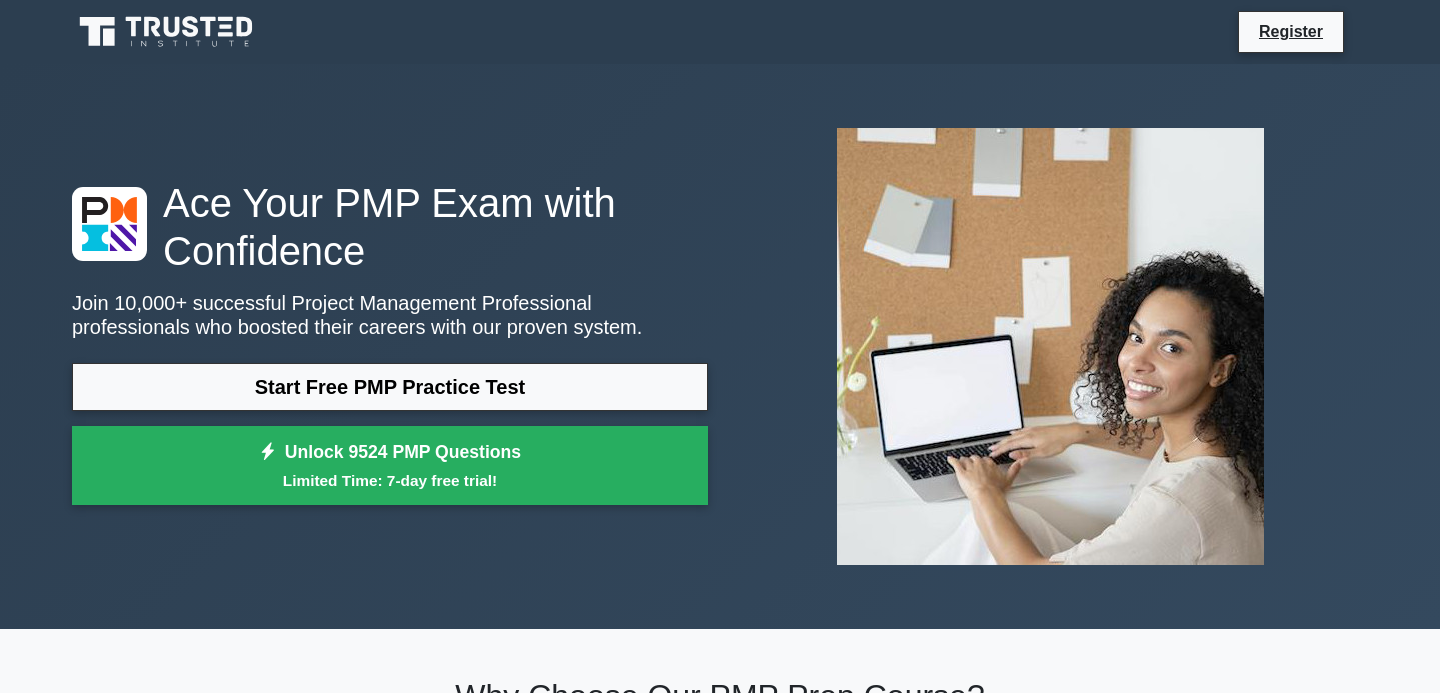 scroll, scrollTop: 0, scrollLeft: 0, axis: both 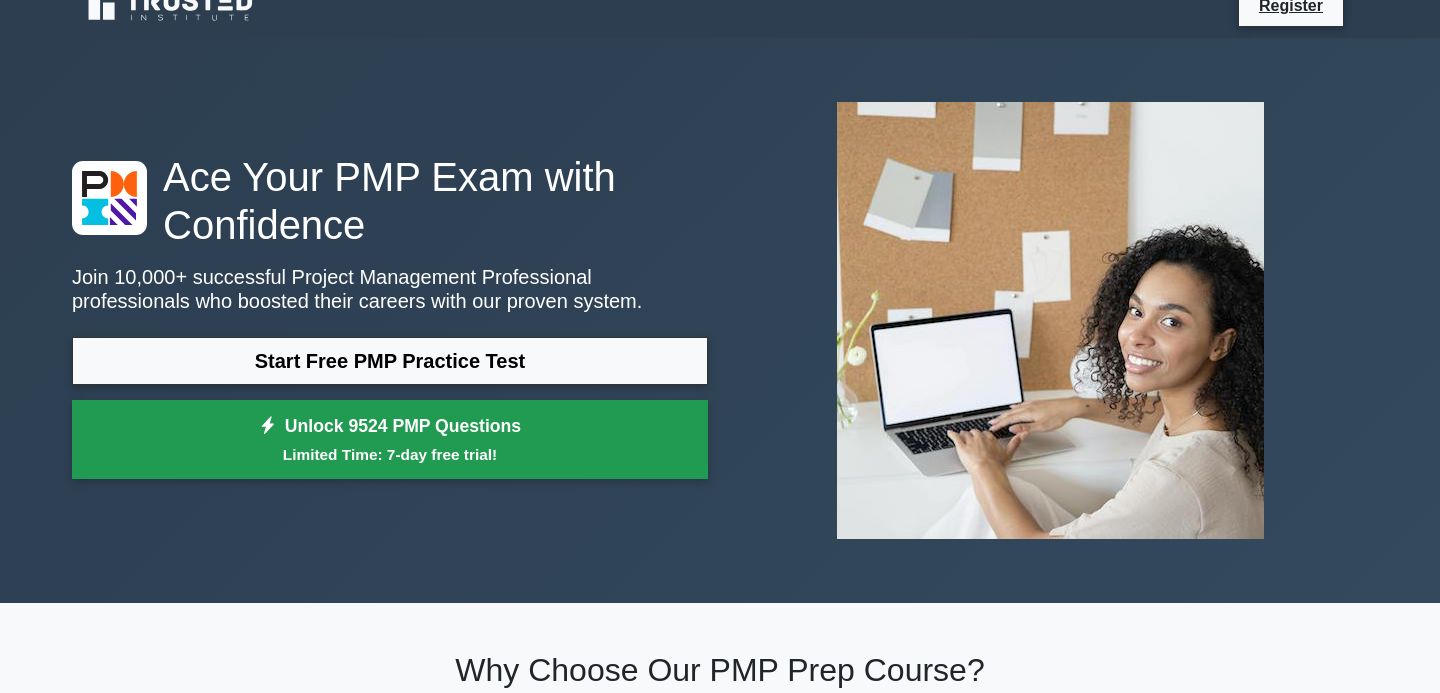 click on "Limited Time: 7-day free trial!" at bounding box center [390, 454] 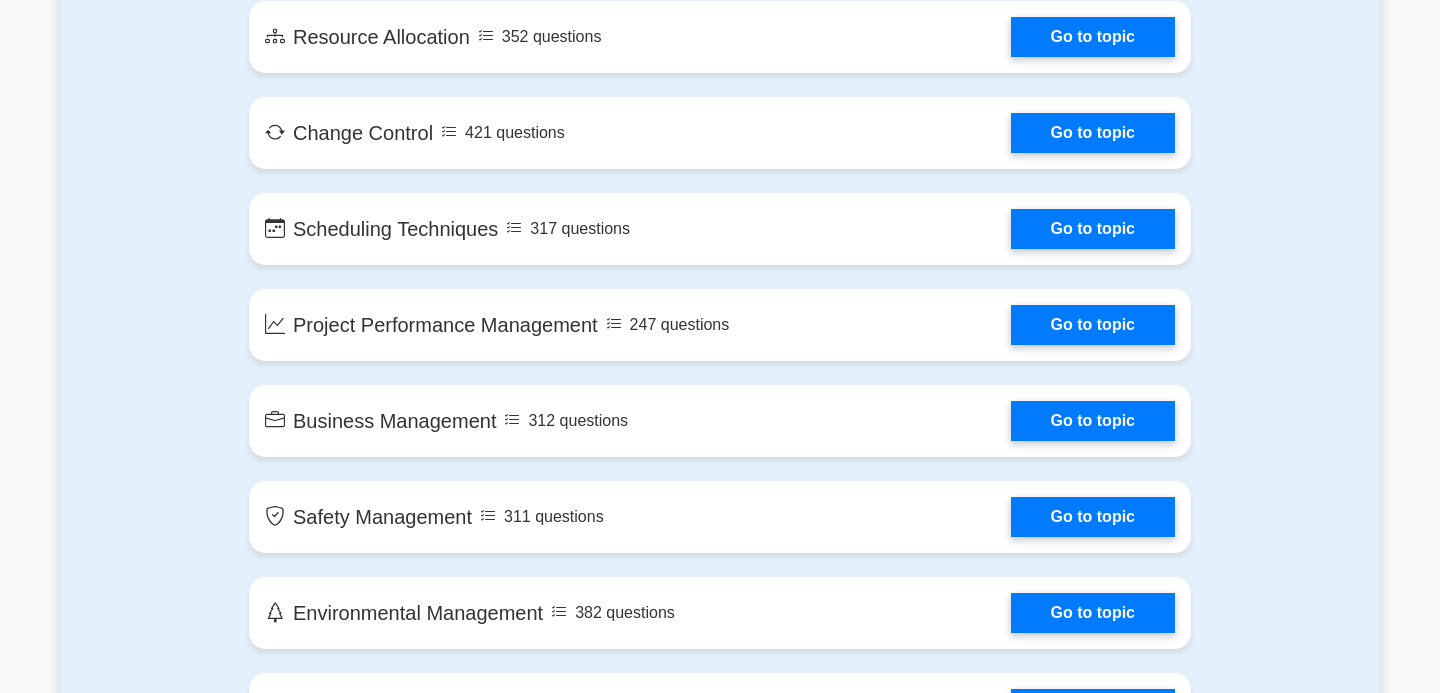 scroll, scrollTop: 3202, scrollLeft: 0, axis: vertical 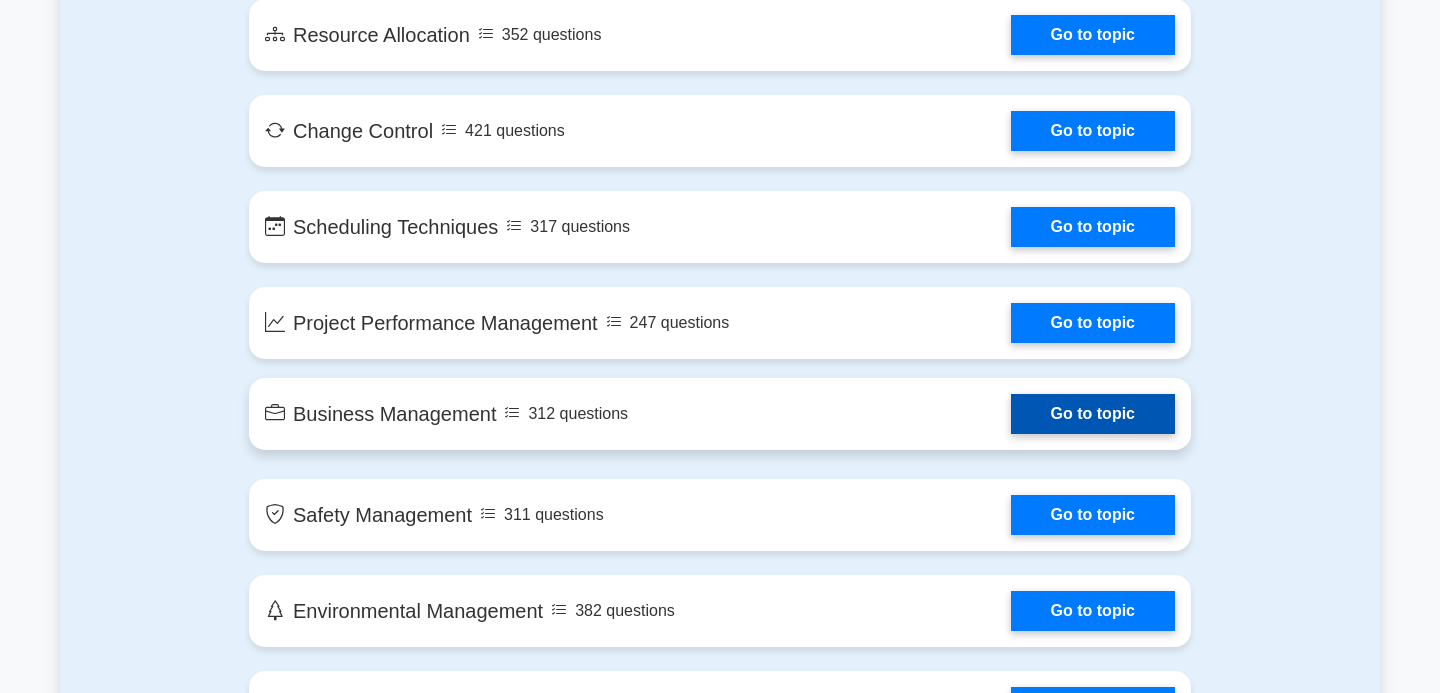 click on "Go to topic" at bounding box center [1093, 414] 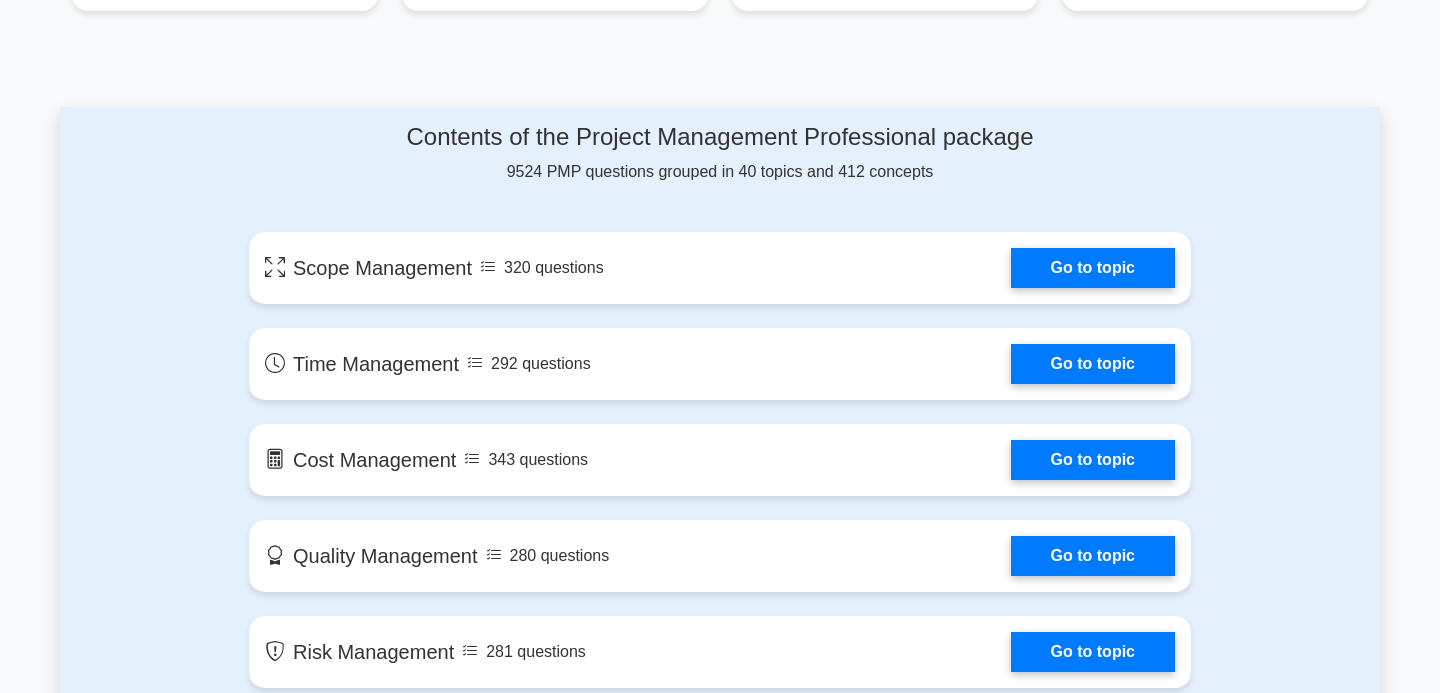 scroll, scrollTop: 926, scrollLeft: 0, axis: vertical 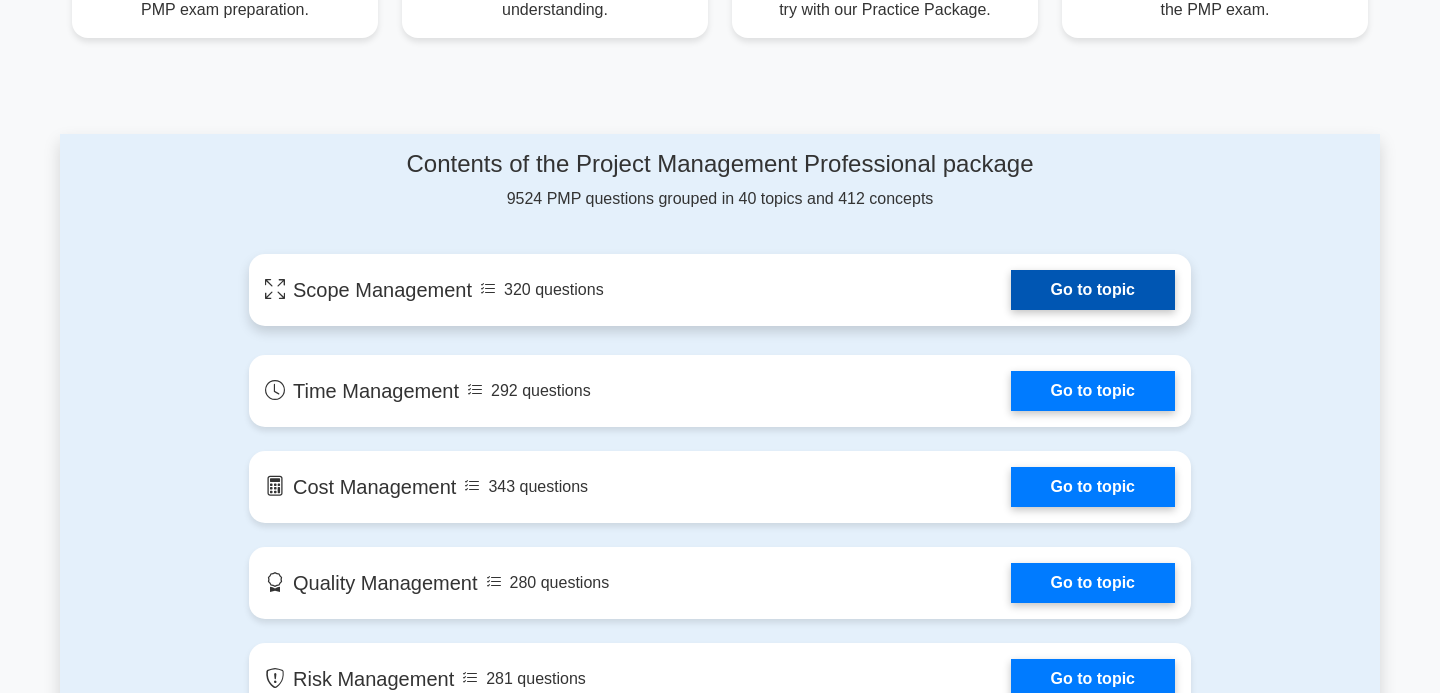 click on "Go to topic" at bounding box center (1093, 290) 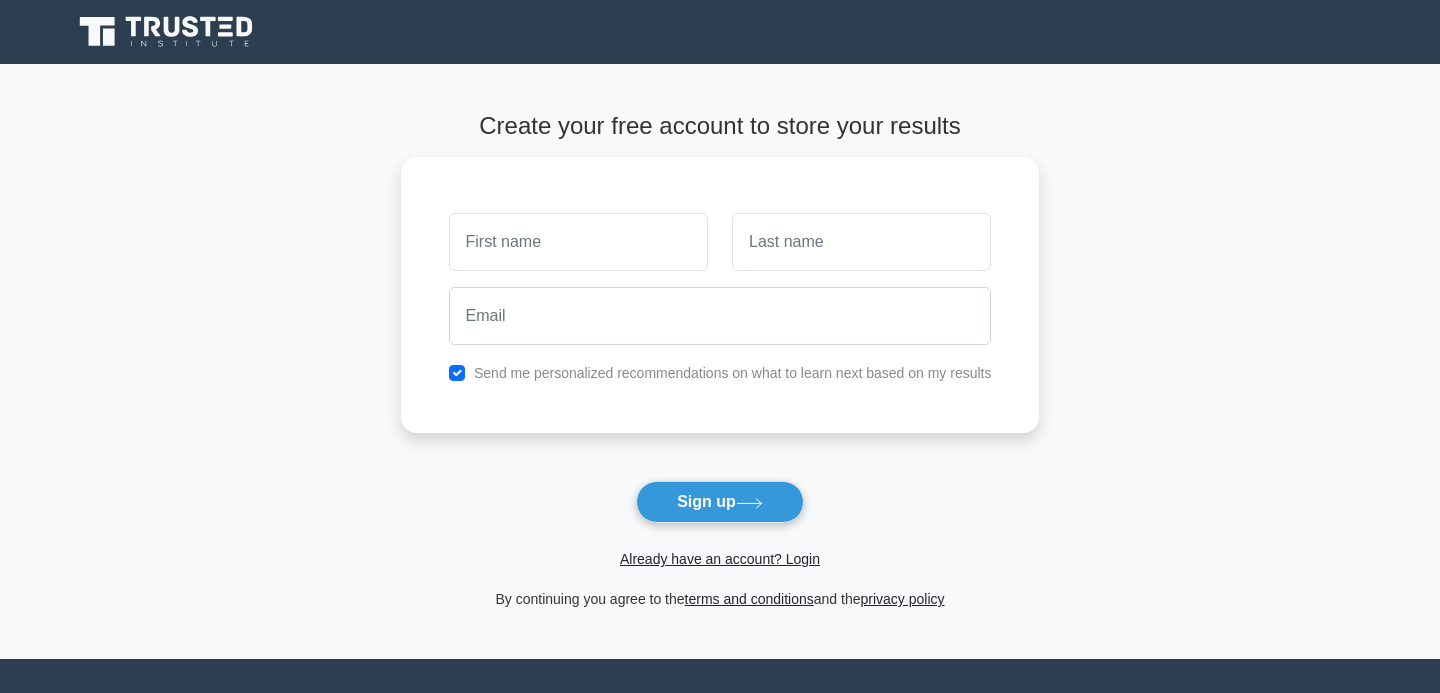 scroll, scrollTop: 0, scrollLeft: 0, axis: both 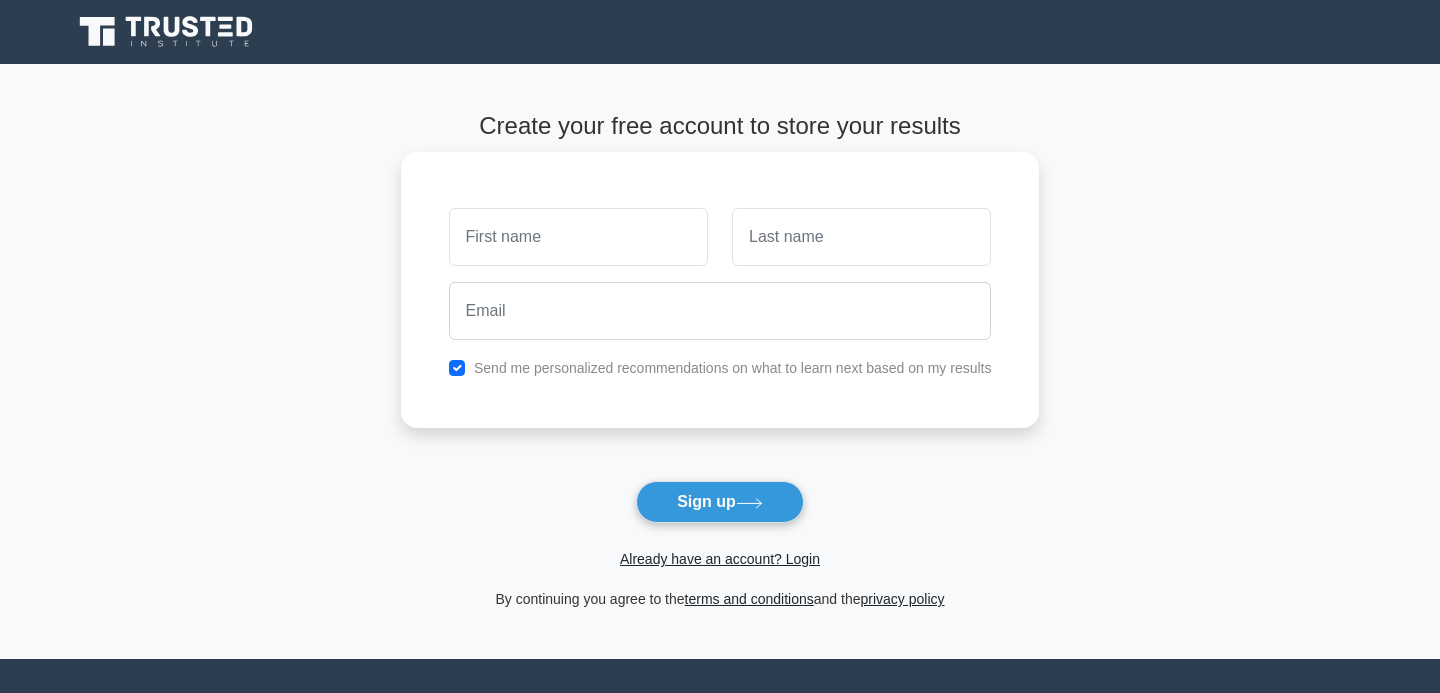 click at bounding box center [578, 237] 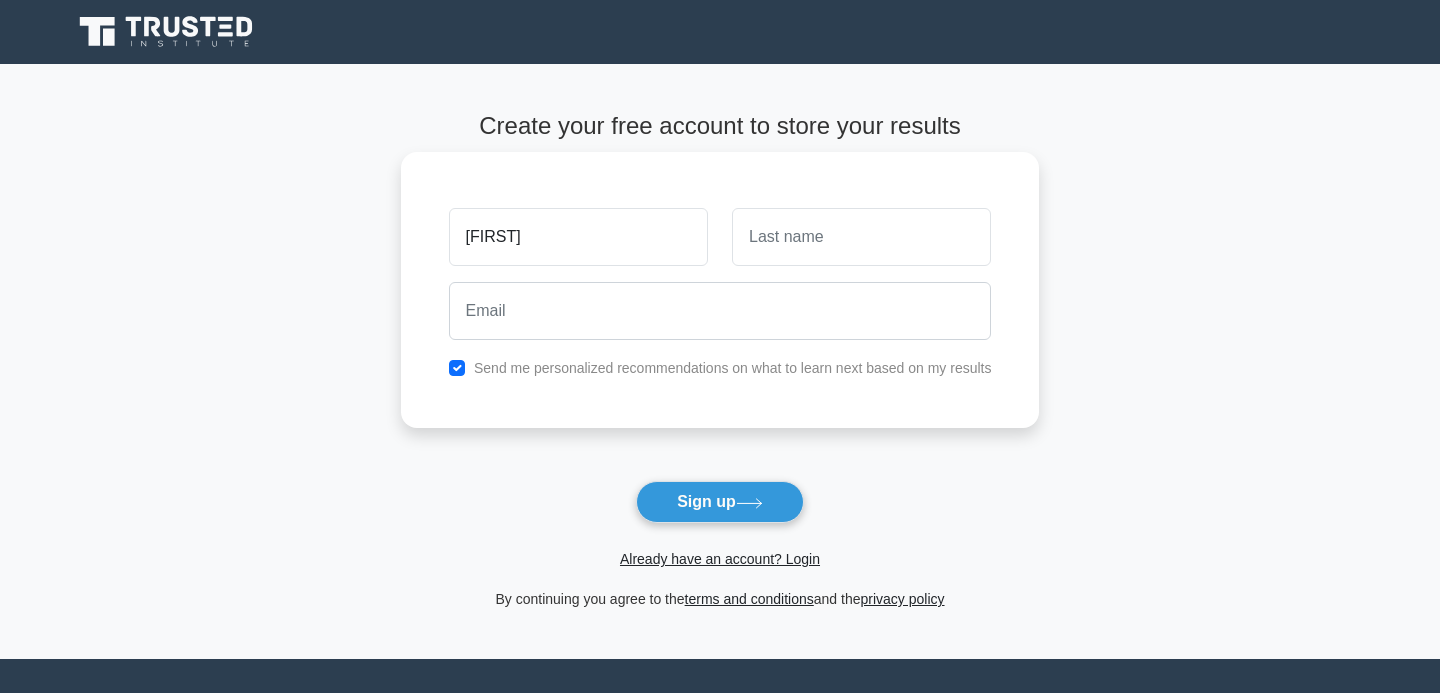type on "[FIRST]" 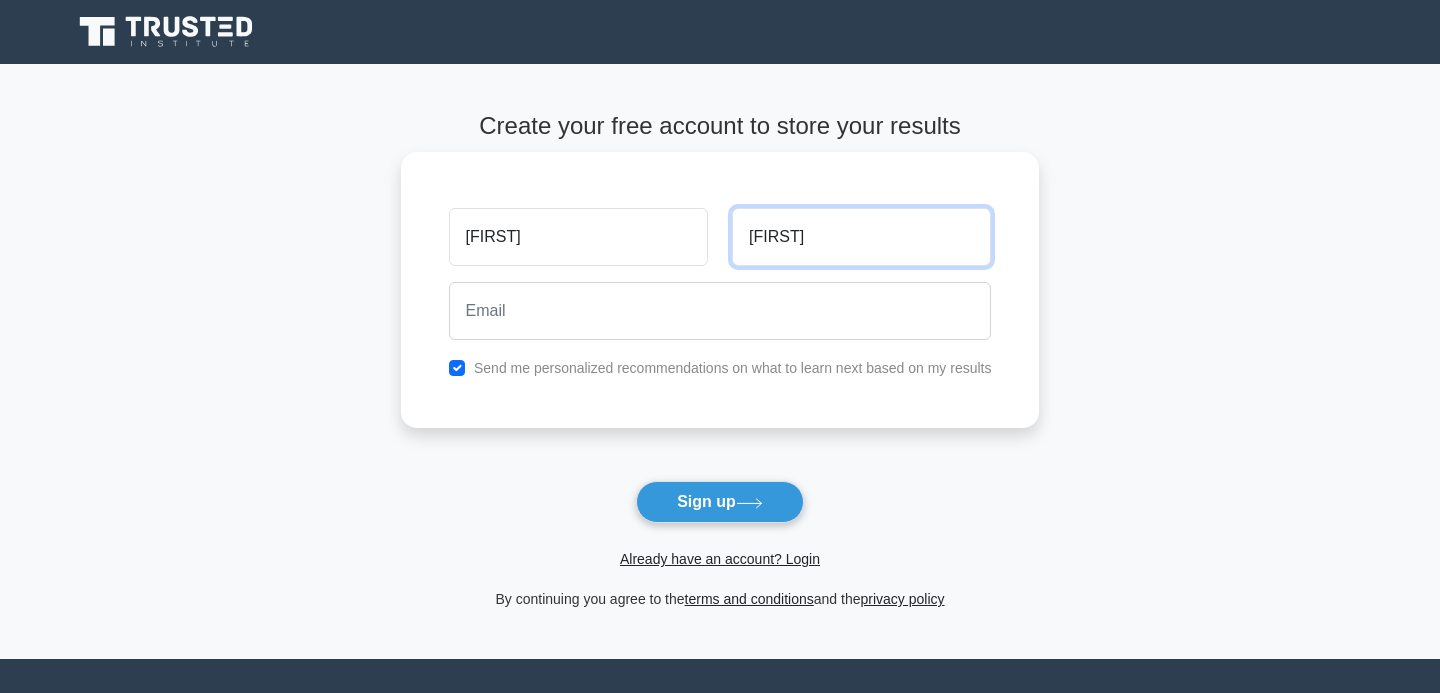 type on "Nicomel" 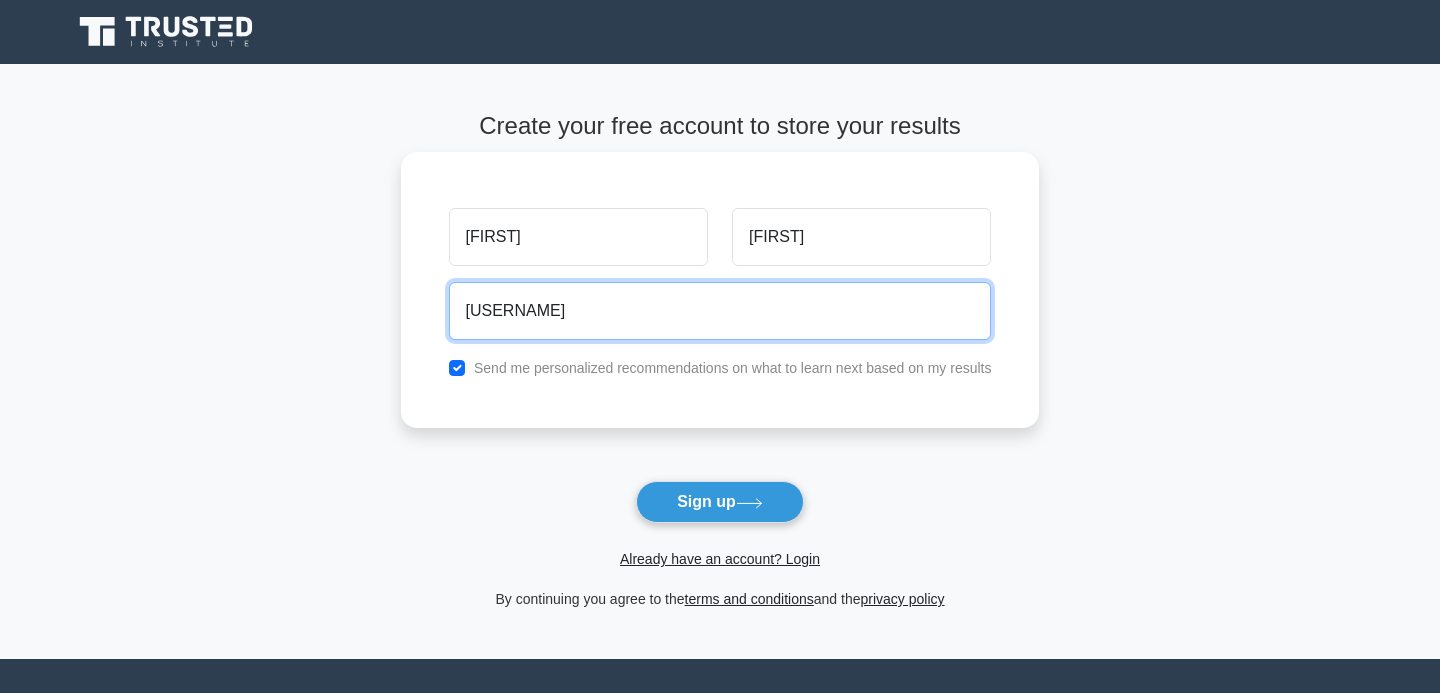 type on "nrpnicomel@gmail.com" 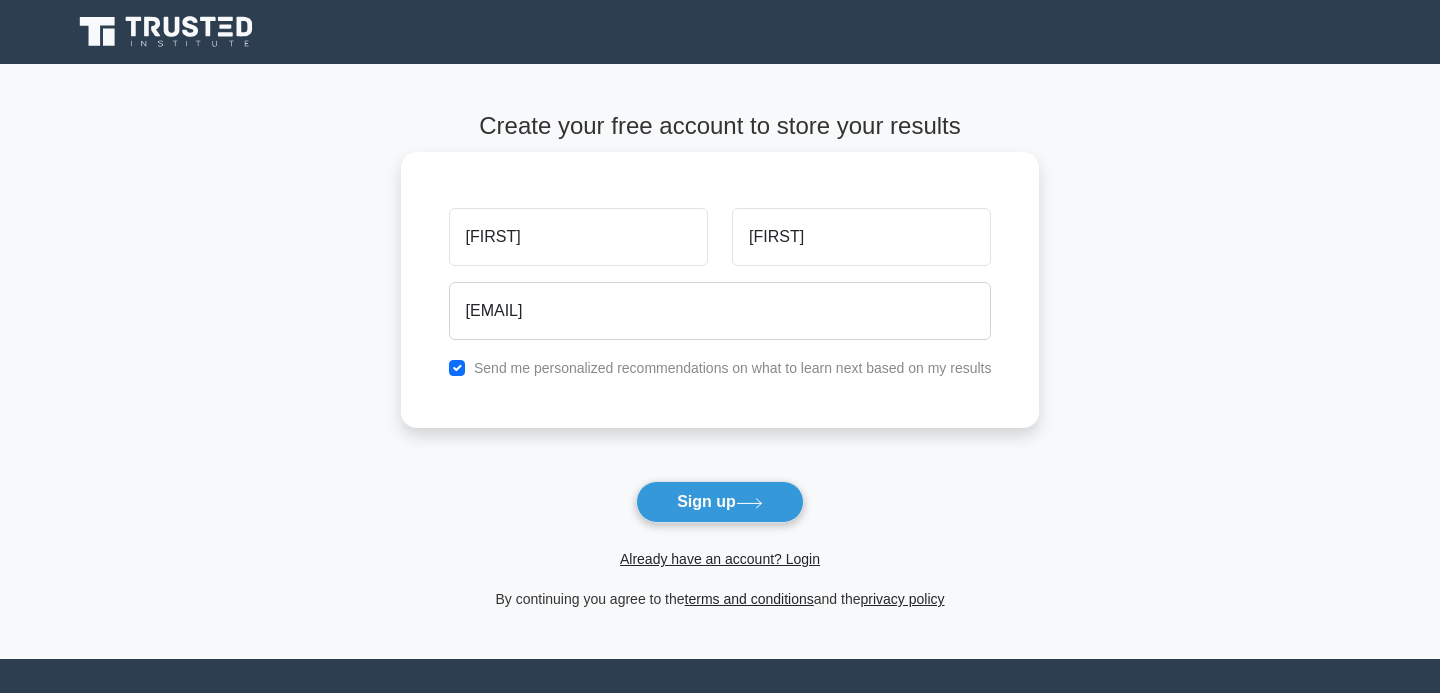 click on "Send me personalized recommendations on what to learn next based on my results" at bounding box center [733, 368] 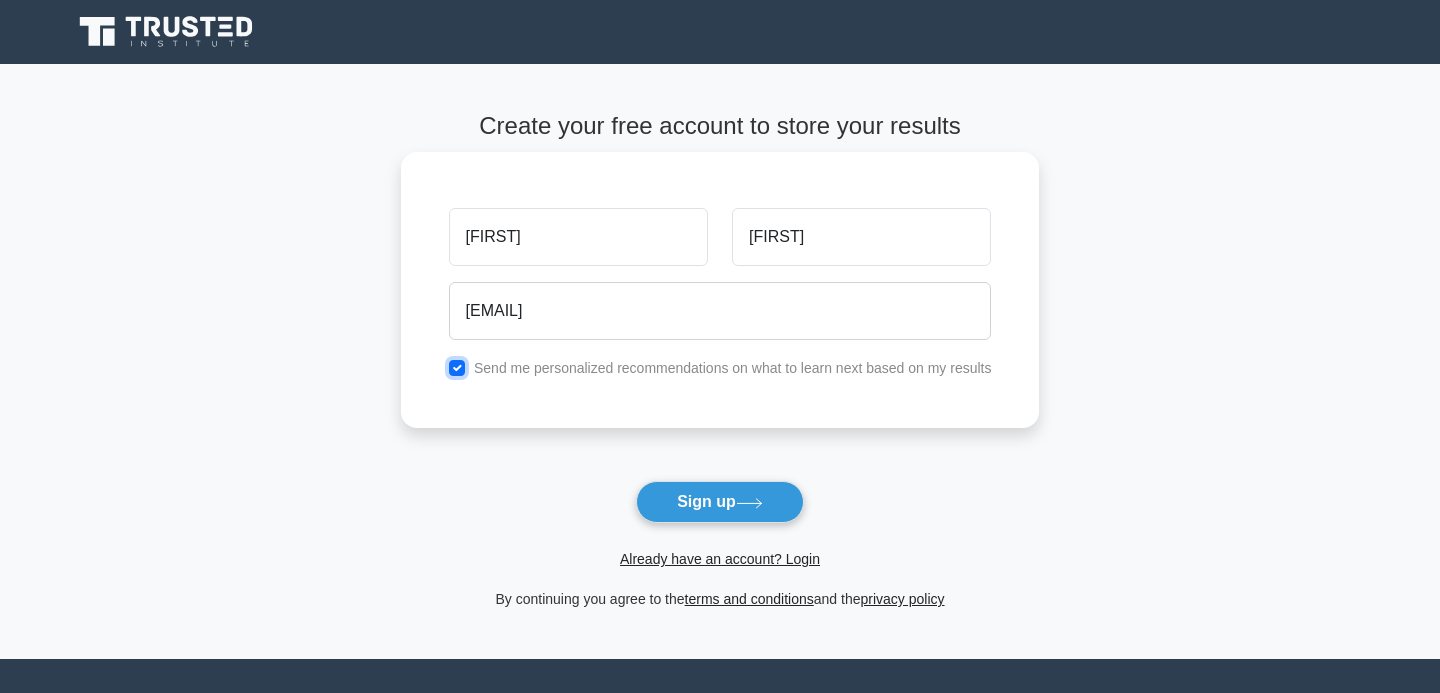 click at bounding box center [457, 368] 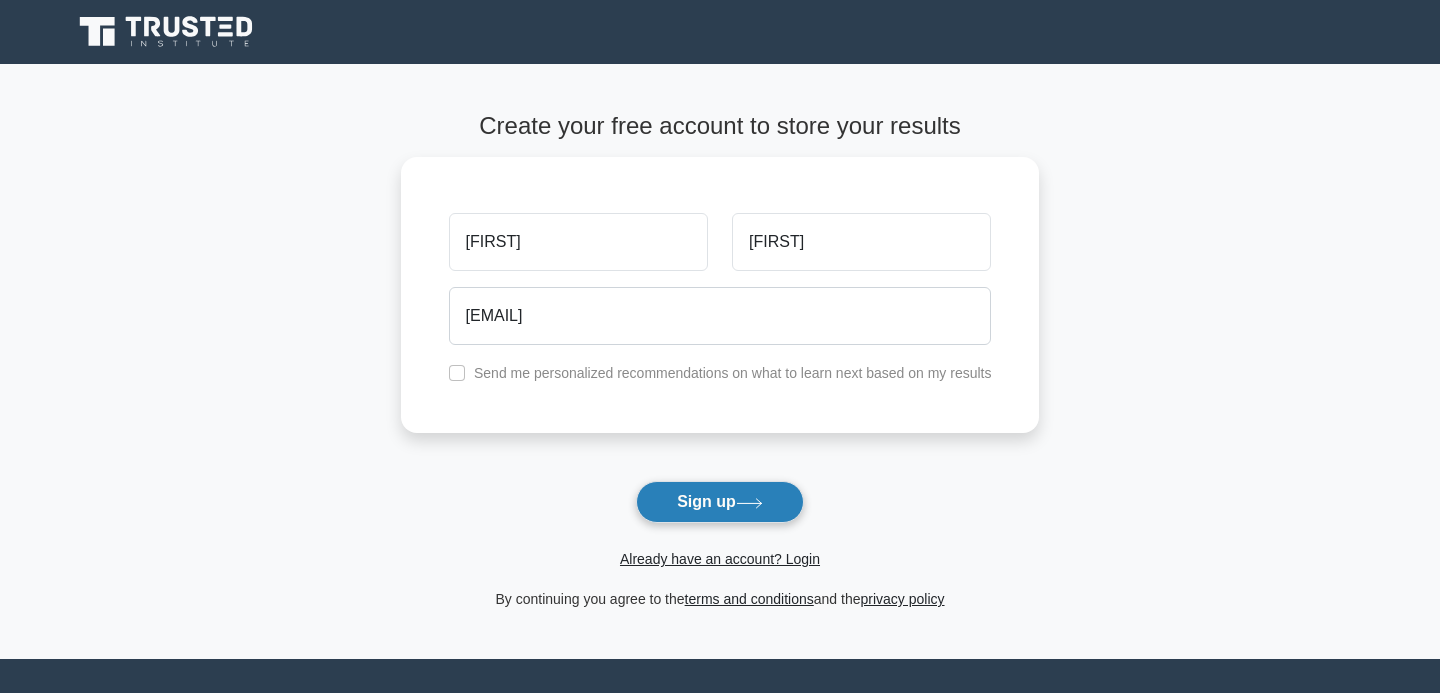 click on "Sign up" at bounding box center (720, 502) 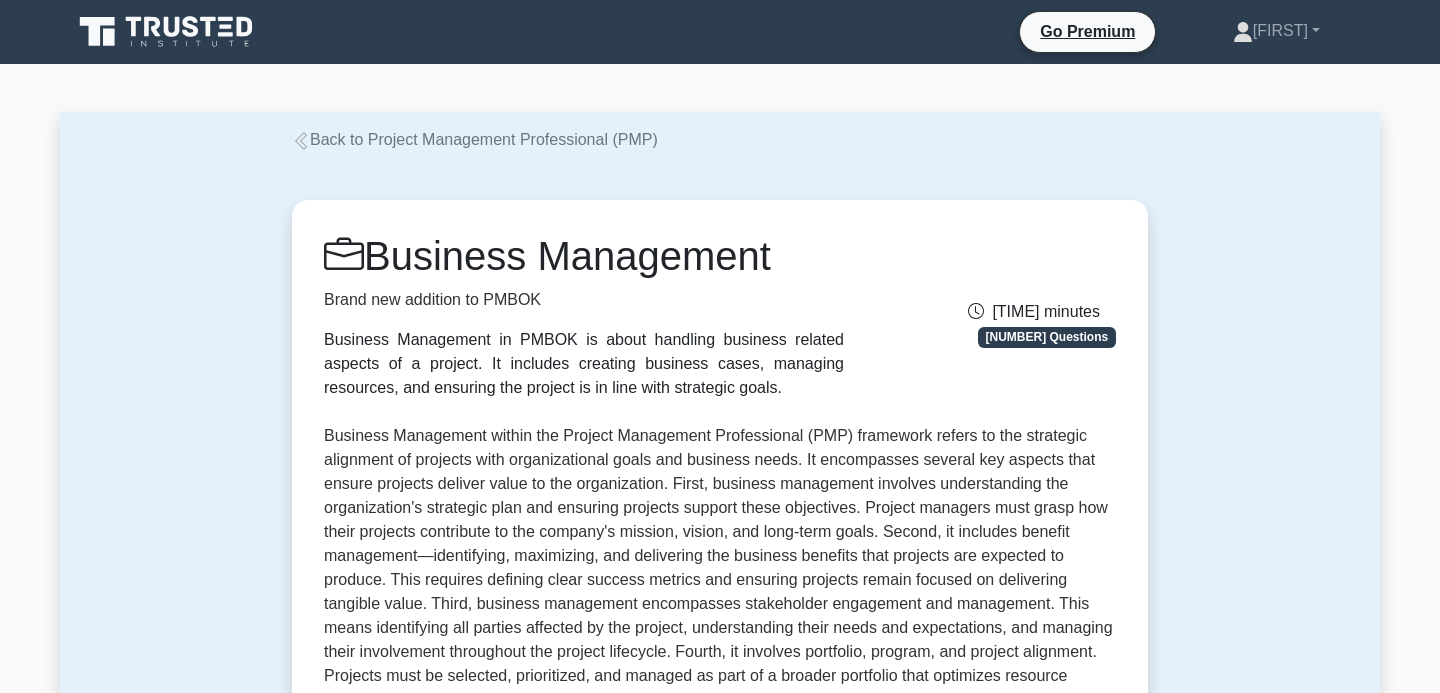 scroll, scrollTop: 0, scrollLeft: 0, axis: both 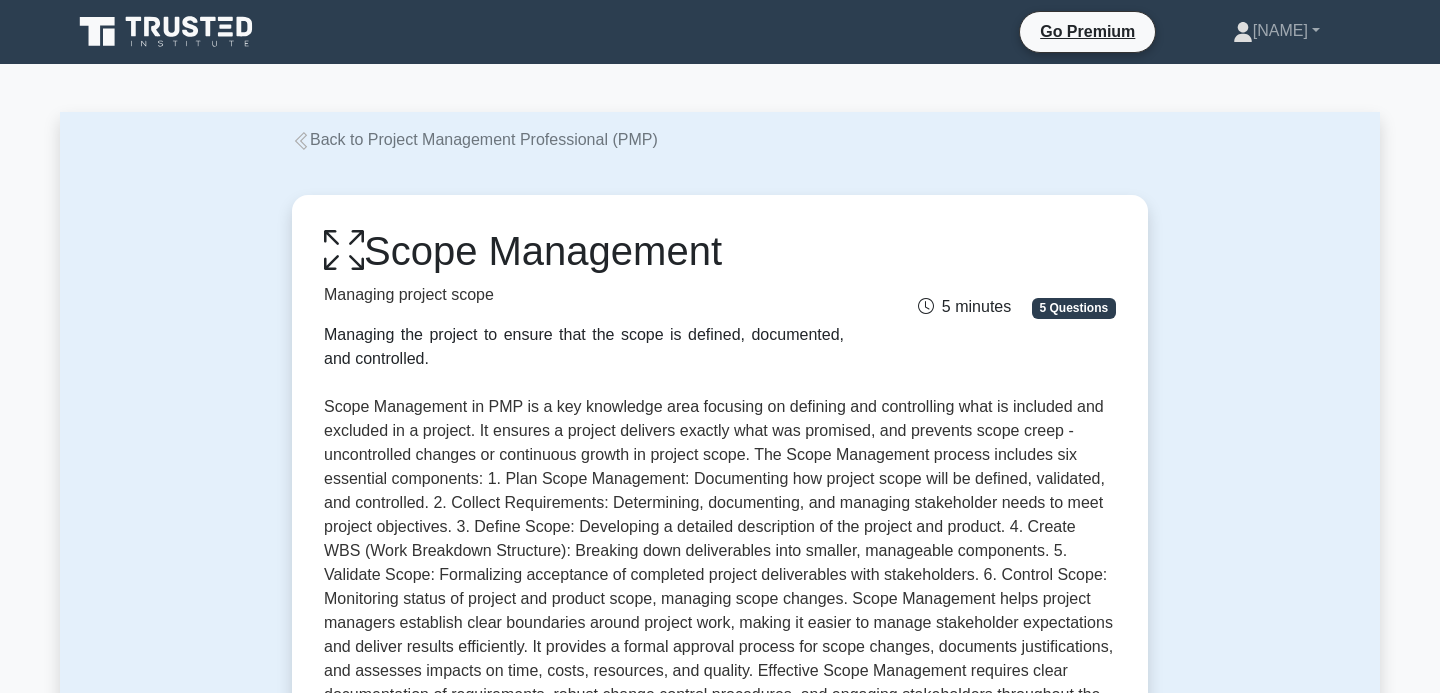 click on "Scope Management
Managing project scope
Managing the project to ensure that the scope is defined, documented, and controlled.
5 minutes
5 Questions" at bounding box center [720, 299] 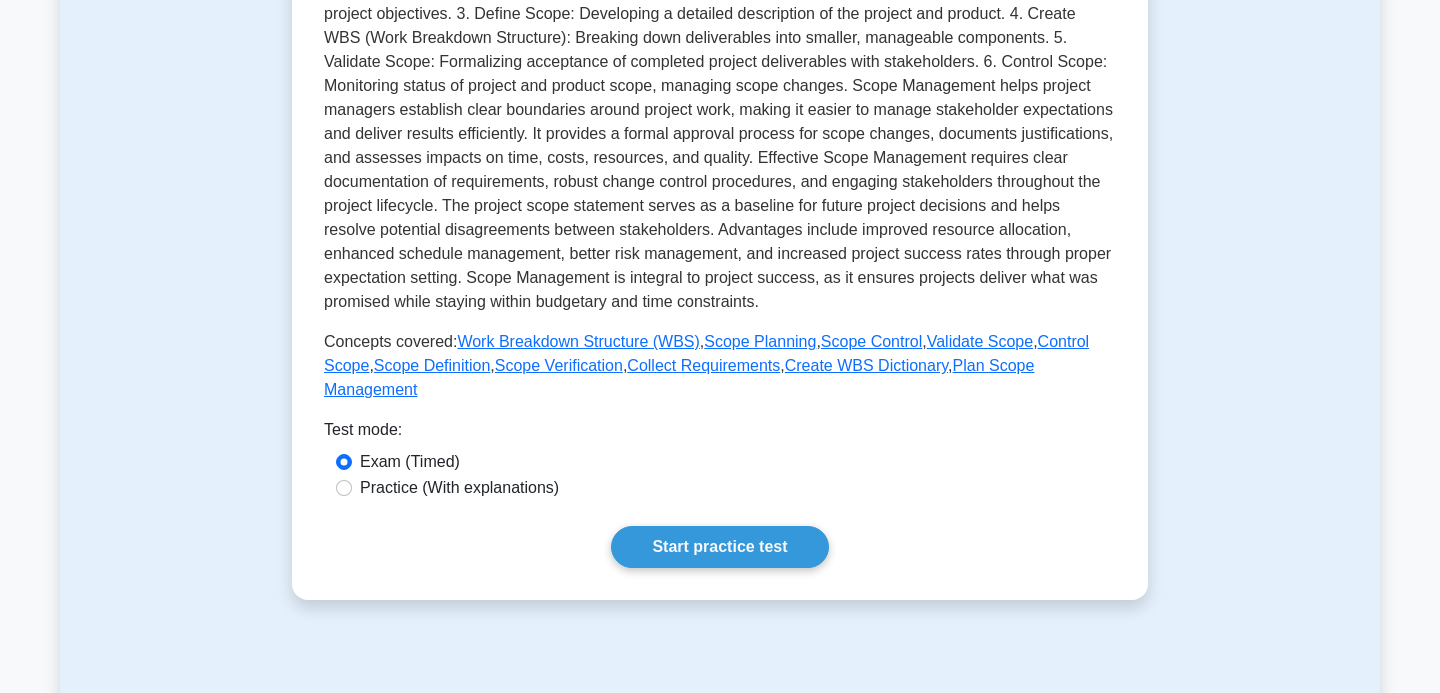 scroll, scrollTop: 517, scrollLeft: 0, axis: vertical 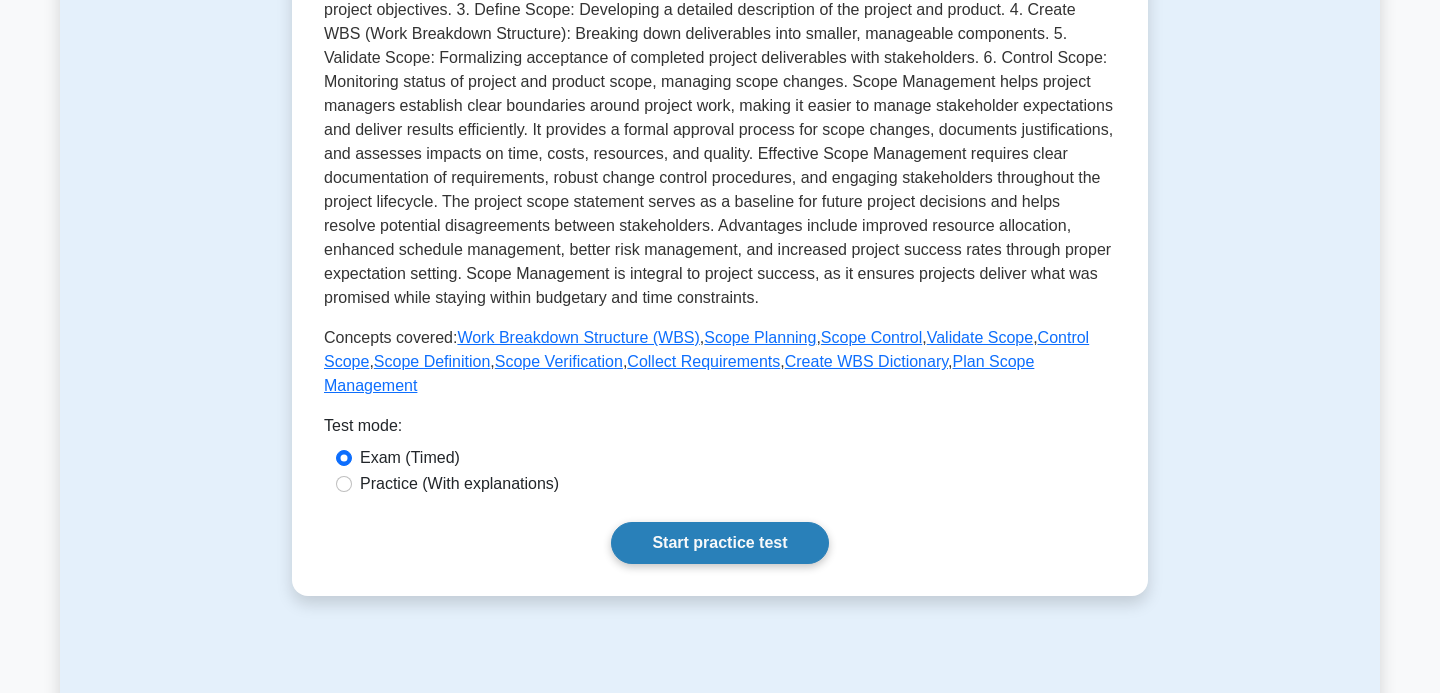 click on "Start practice test" at bounding box center (719, 543) 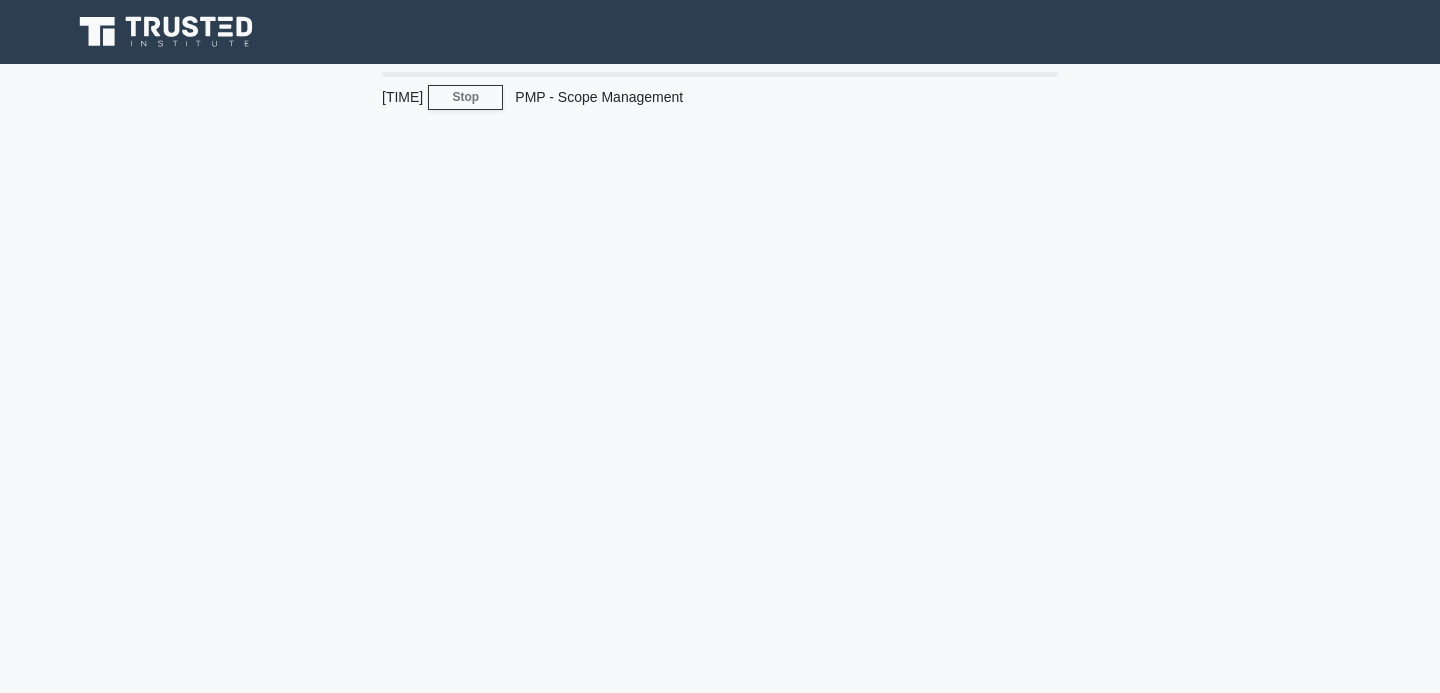 scroll, scrollTop: 0, scrollLeft: 0, axis: both 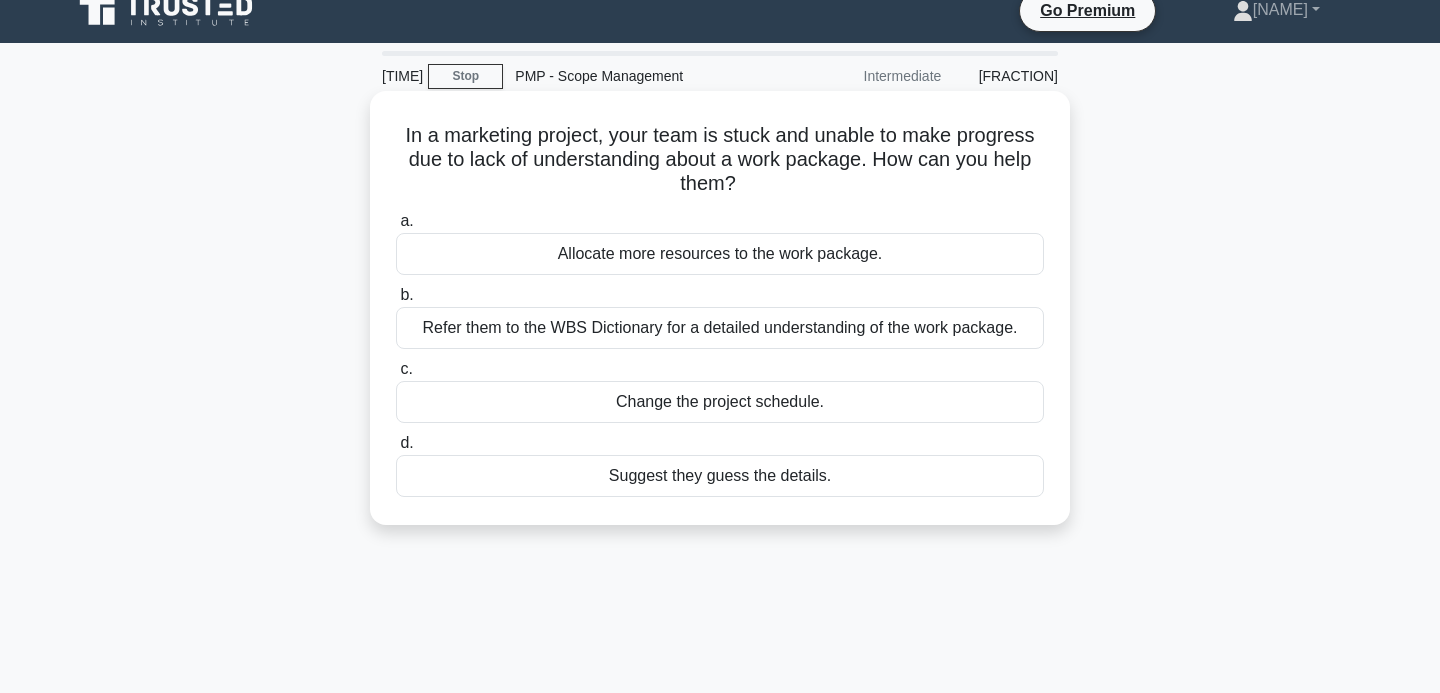 click on "Refer them to the WBS Dictionary for a detailed understanding of the work package." at bounding box center [720, 328] 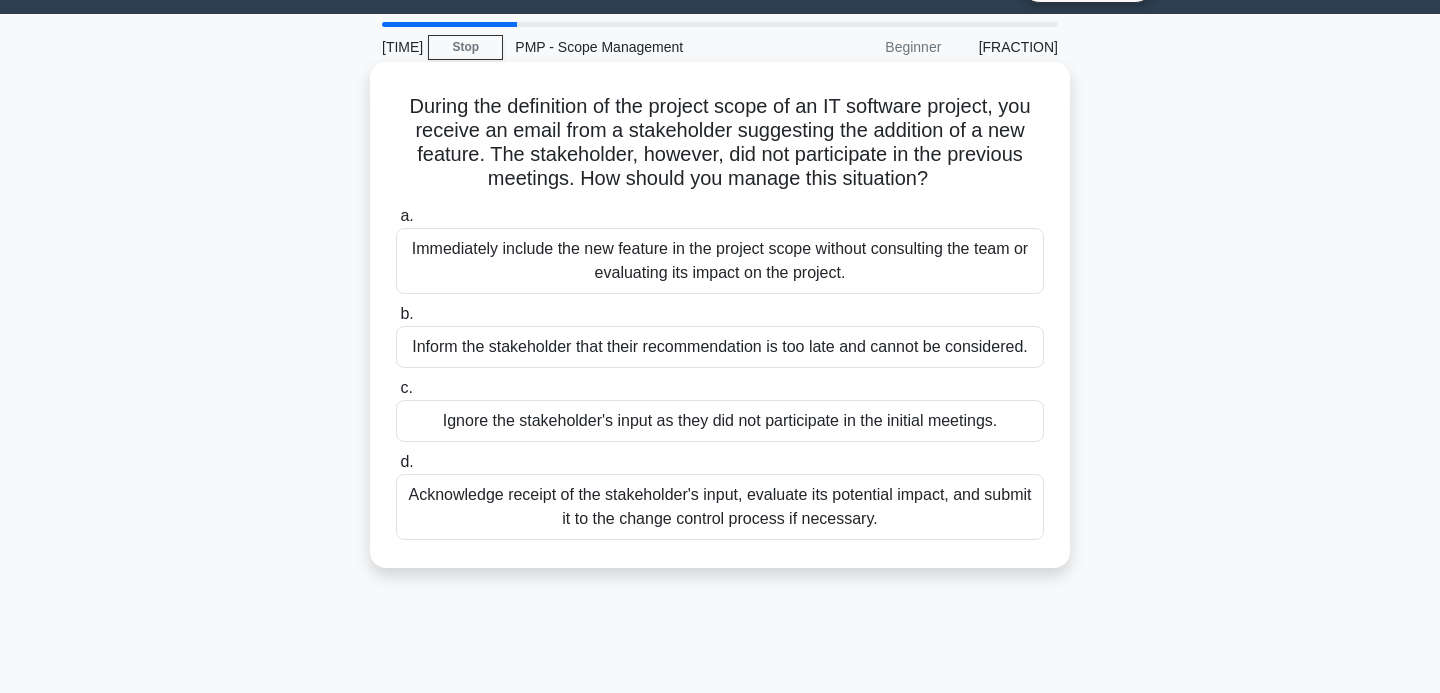 scroll, scrollTop: 57, scrollLeft: 0, axis: vertical 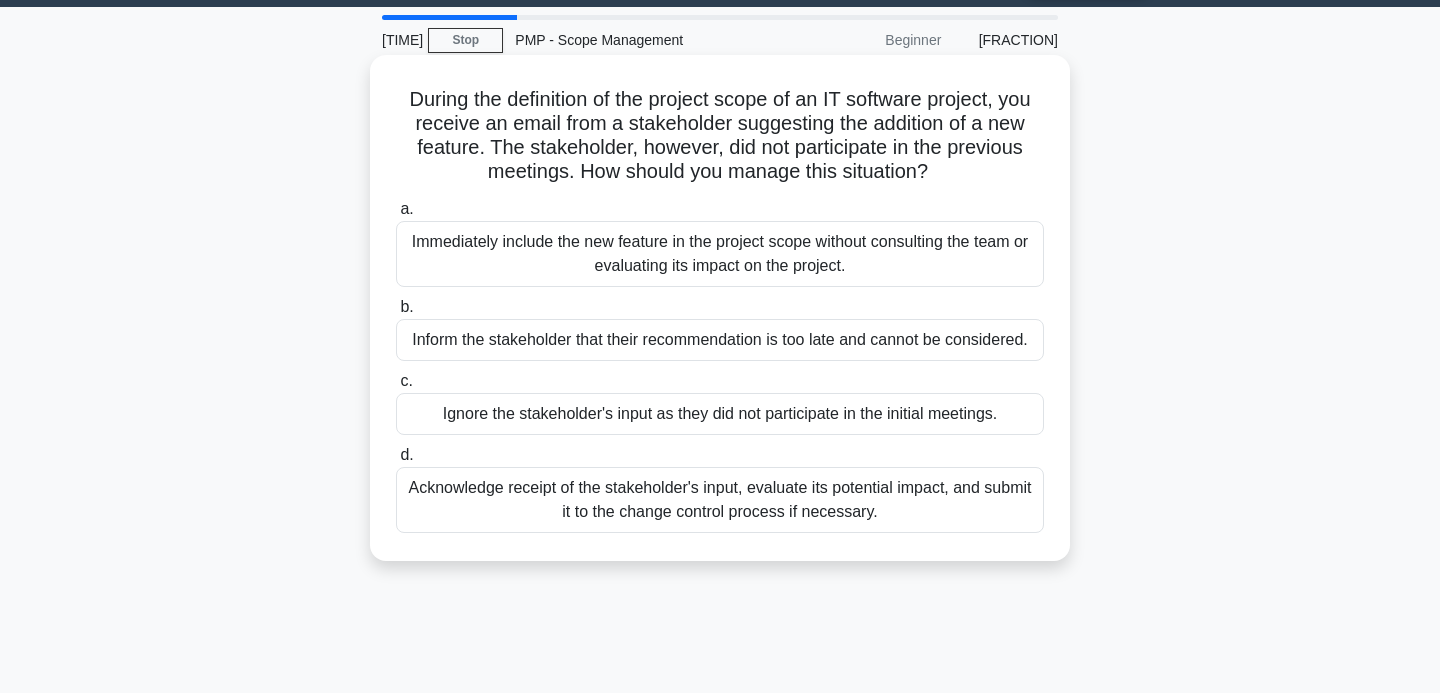 click on "Acknowledge receipt of the stakeholder's input, evaluate its potential impact, and submit it to the change control process if necessary." at bounding box center [720, 500] 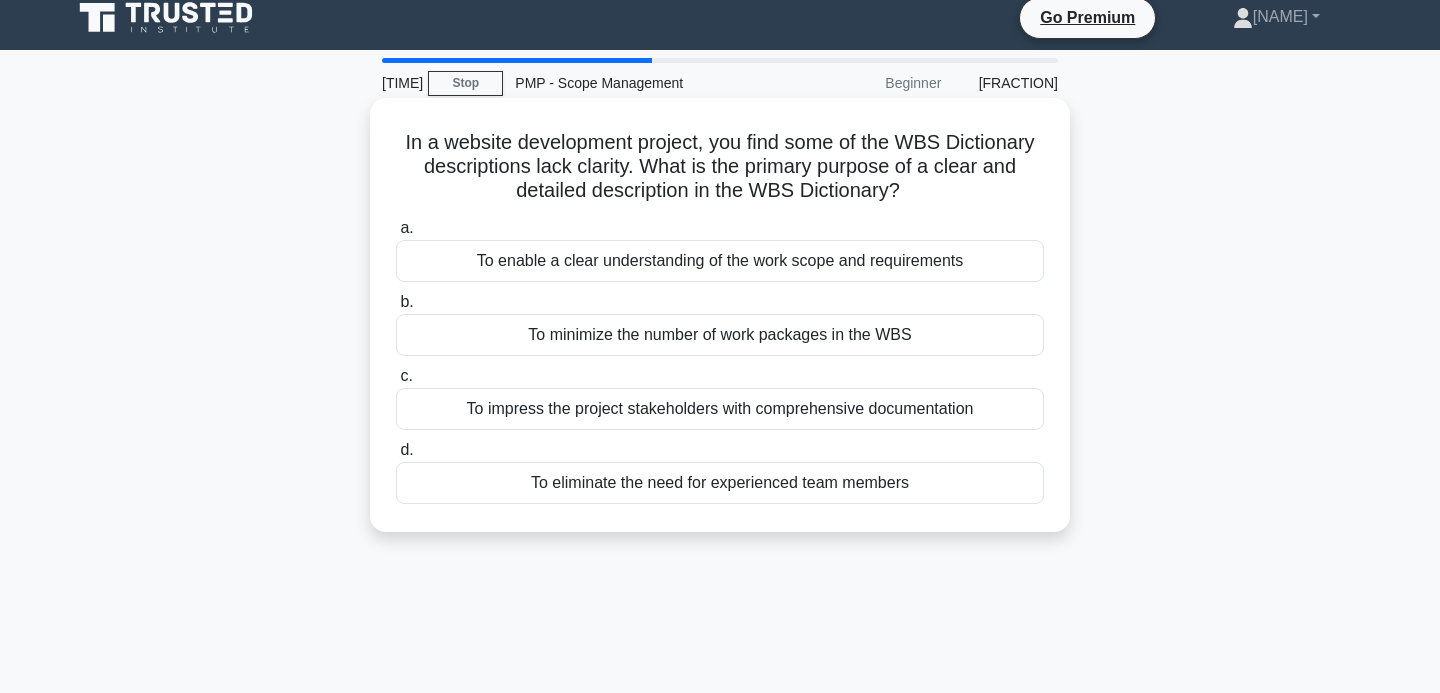 scroll, scrollTop: 0, scrollLeft: 0, axis: both 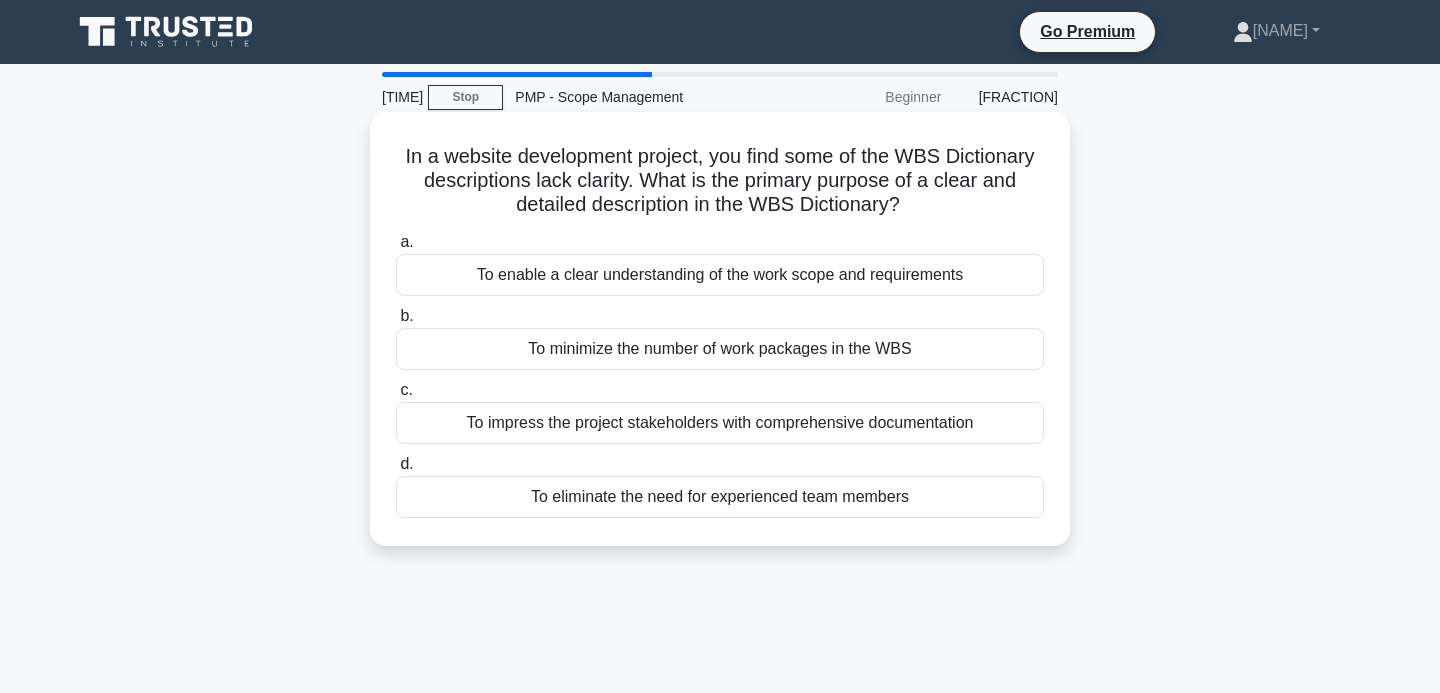 click on "To enable a clear understanding of the work scope and requirements" at bounding box center (720, 275) 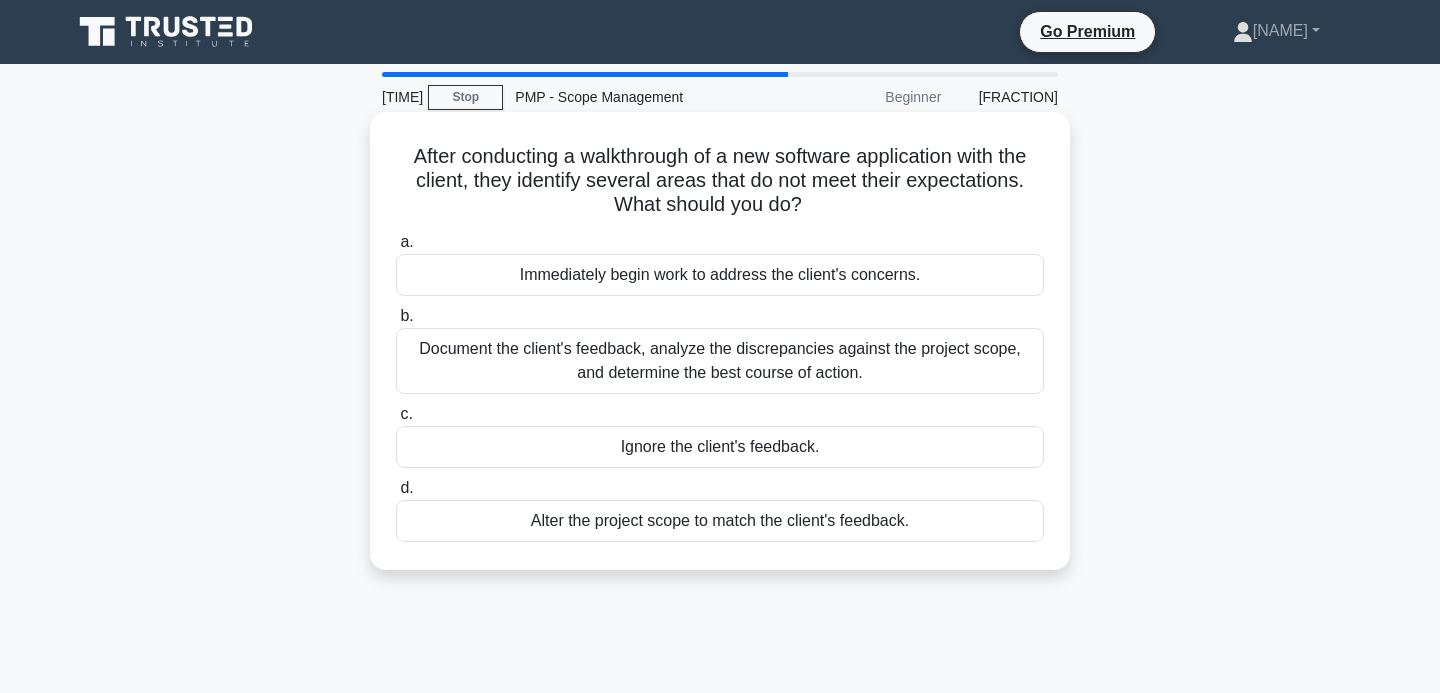 click on "Document the client's feedback, analyze the discrepancies against the project scope, and determine the best course of action." at bounding box center (720, 361) 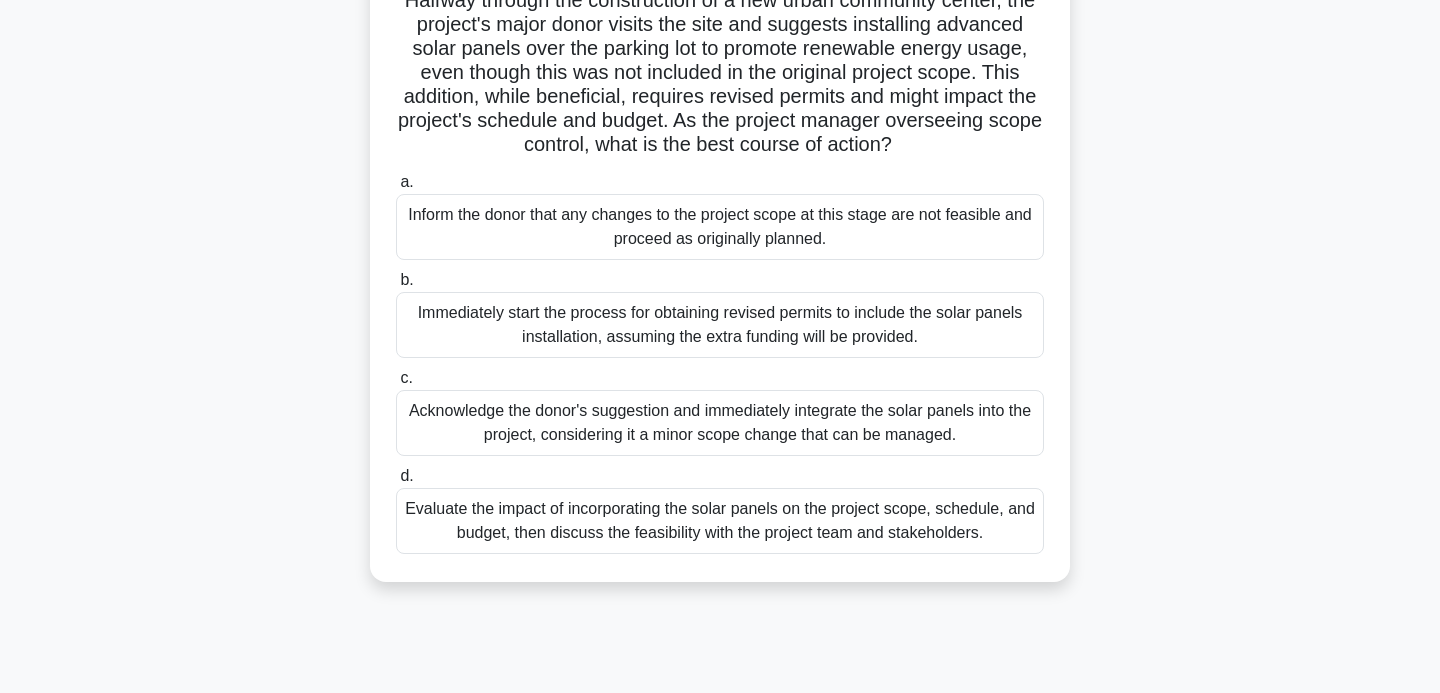scroll, scrollTop: 157, scrollLeft: 0, axis: vertical 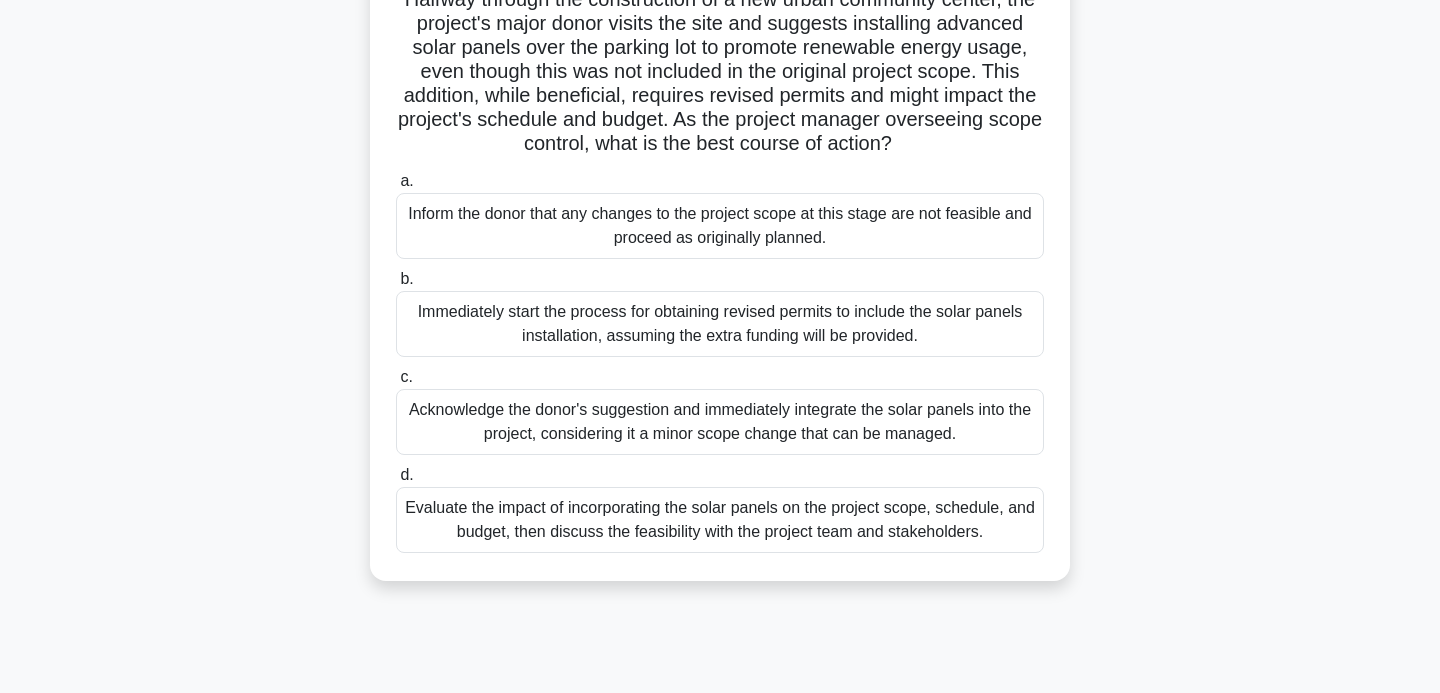 click on "Evaluate the impact of incorporating the solar panels on the project scope, schedule, and budget, then discuss the feasibility with the project team and stakeholders." at bounding box center (720, 520) 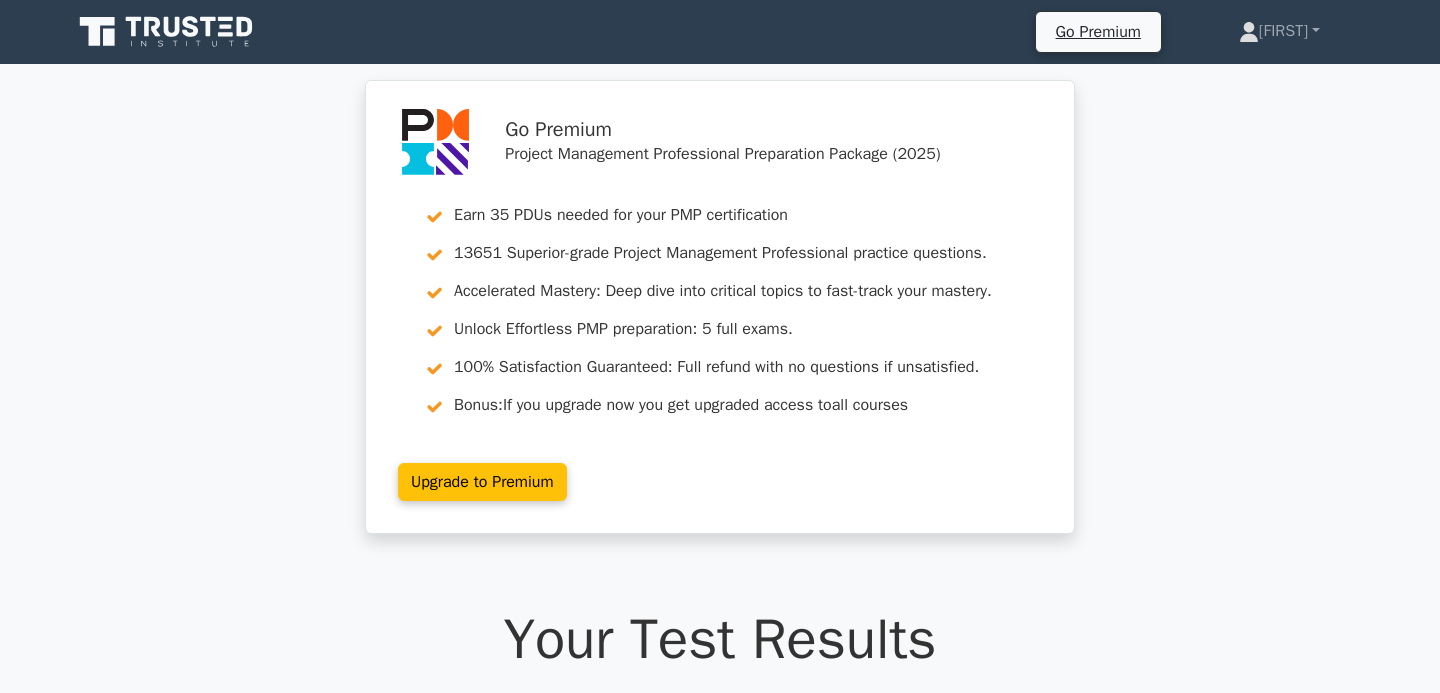 scroll, scrollTop: 0, scrollLeft: 0, axis: both 